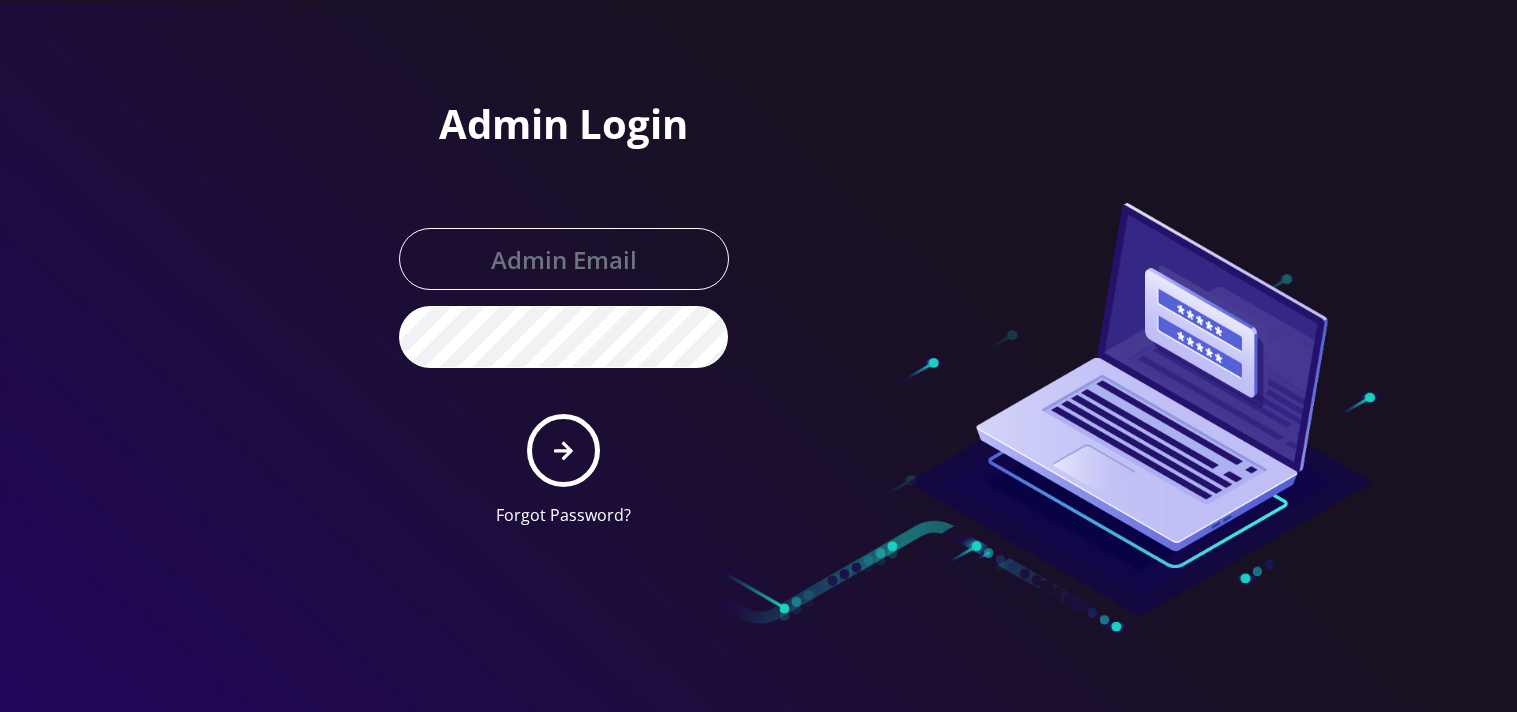 scroll, scrollTop: 0, scrollLeft: 0, axis: both 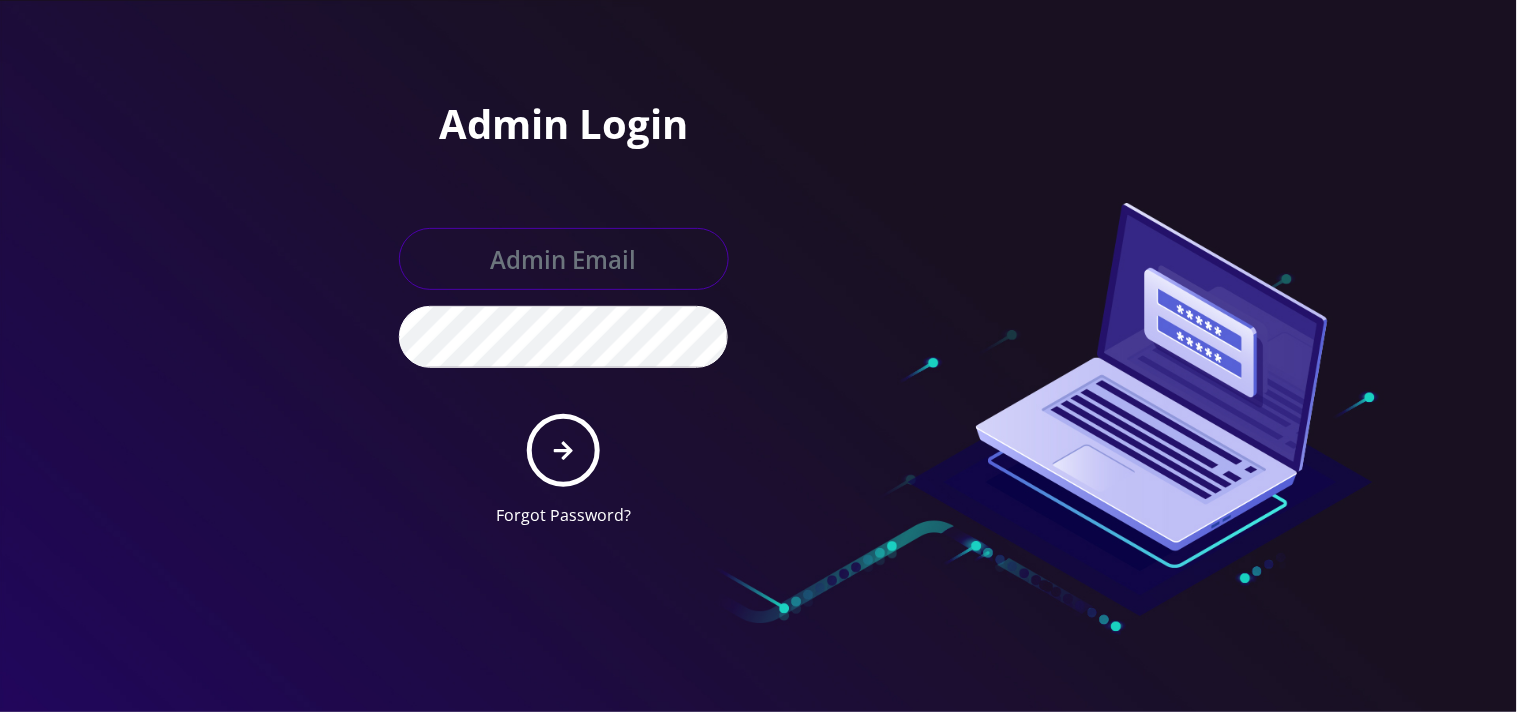 type on "mysti@teltik.com" 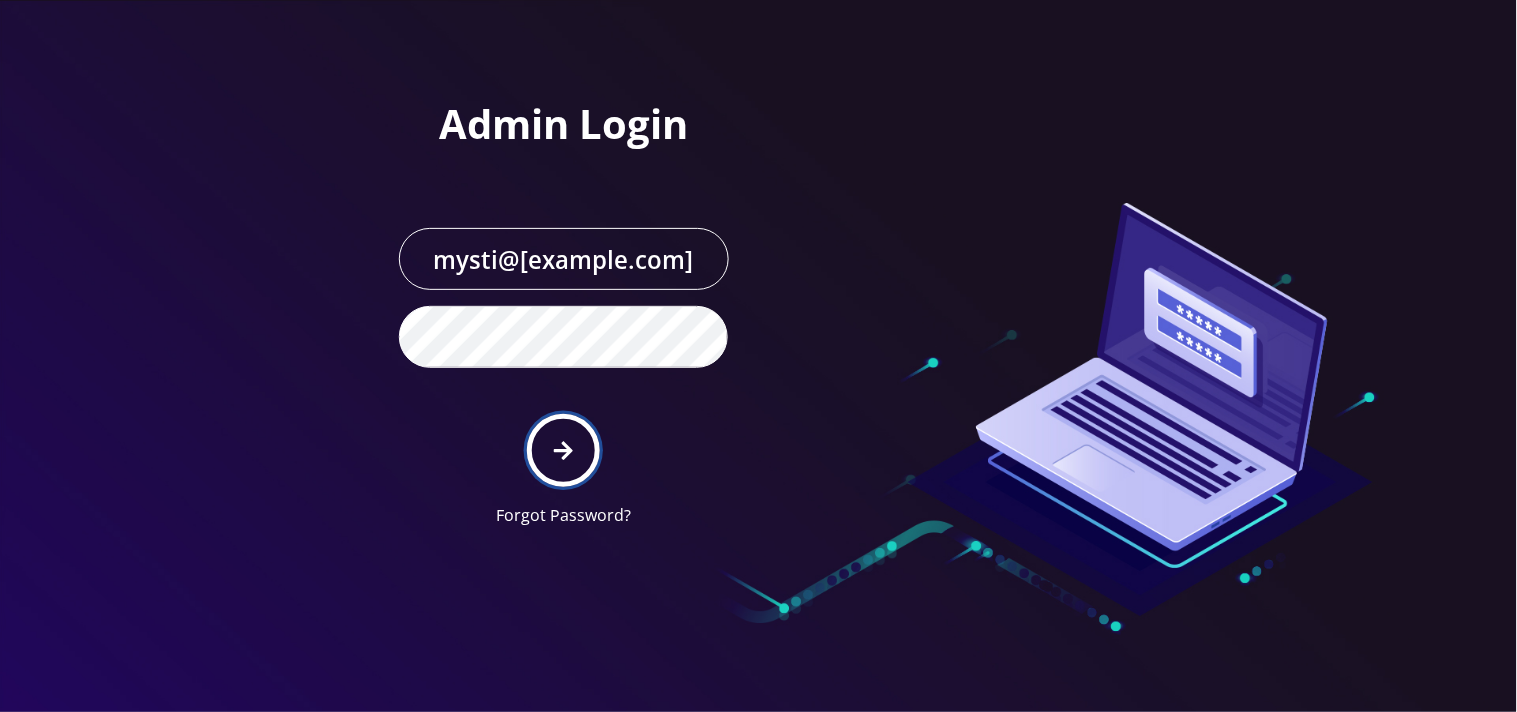 click at bounding box center (563, 451) 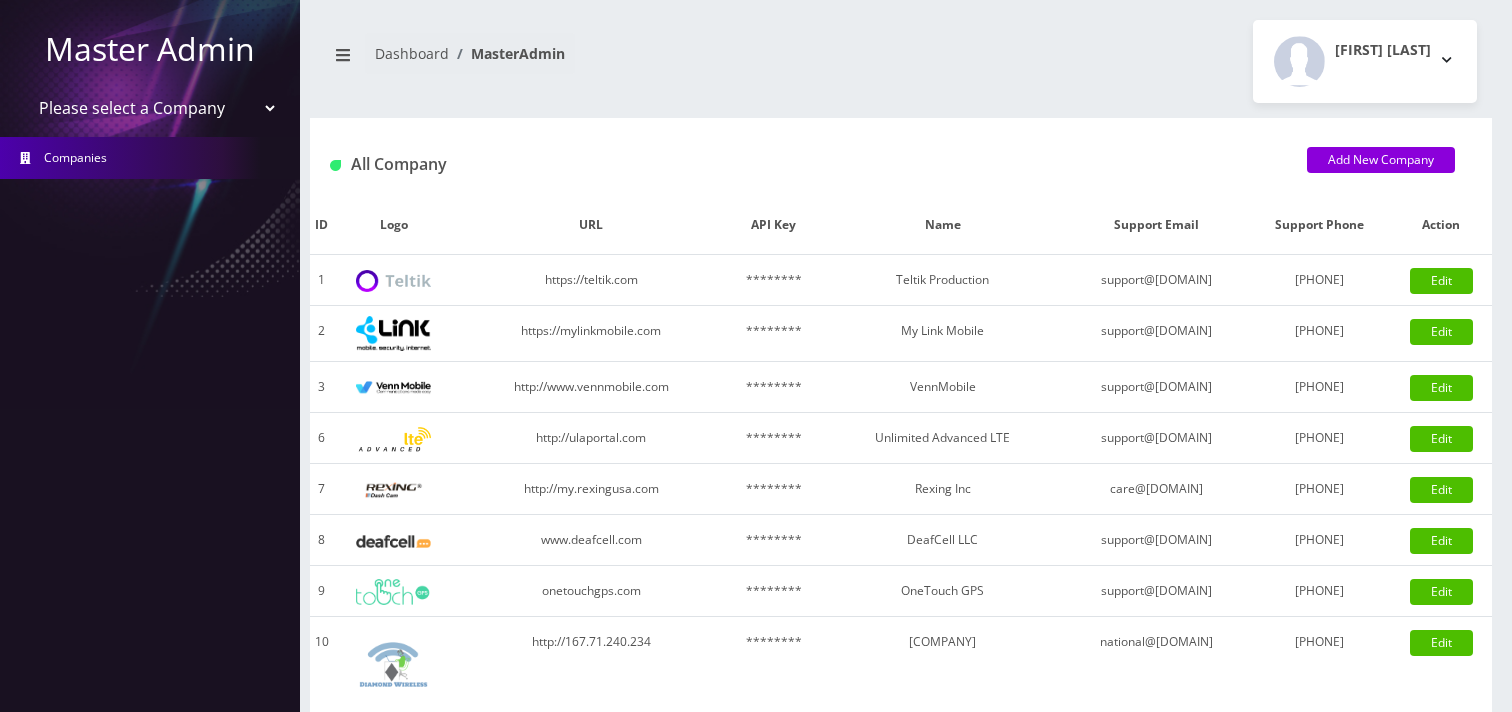 scroll, scrollTop: 0, scrollLeft: 0, axis: both 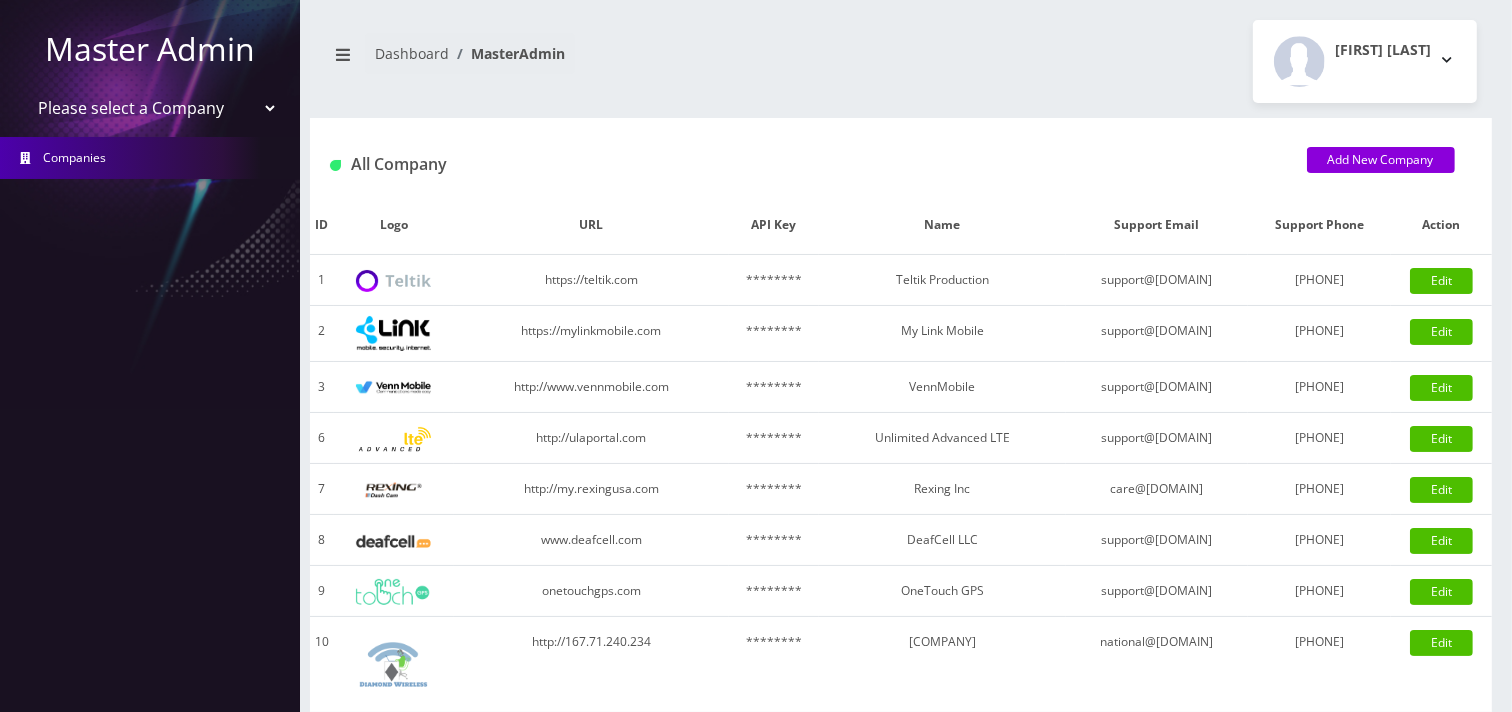 click on "Please select a Company
Teltik Production
My Link Mobile
VennMobile
Unlimited Advanced LTE
Rexing Inc
DeafCell LLC
OneTouch GPS
Diamond Wireless LLC
All Choice Connect
Amcest Corp
IoT
Shluchim Assist
ConnectED Mobile
Innovative Communications
Home Away Secure SIM Call" at bounding box center (150, 108) 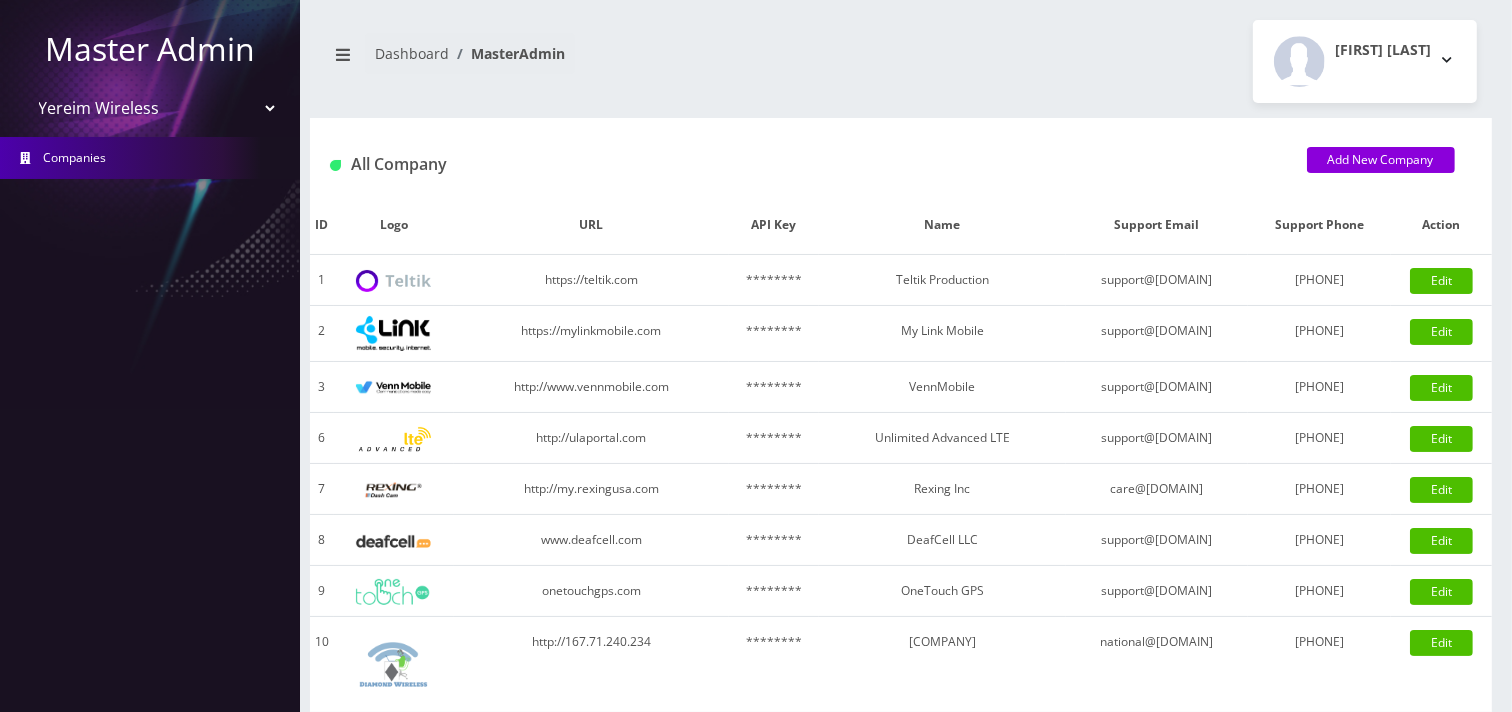 click on "Please select a Company
Teltik Production
My Link Mobile
VennMobile
Unlimited Advanced LTE
Rexing Inc
DeafCell LLC
OneTouch GPS
Diamond Wireless LLC
All Choice Connect
Amcest Corp
IoT
Shluchim Assist
ConnectED Mobile
Innovative Communications
Home Away Secure SIM Call" at bounding box center [150, 108] 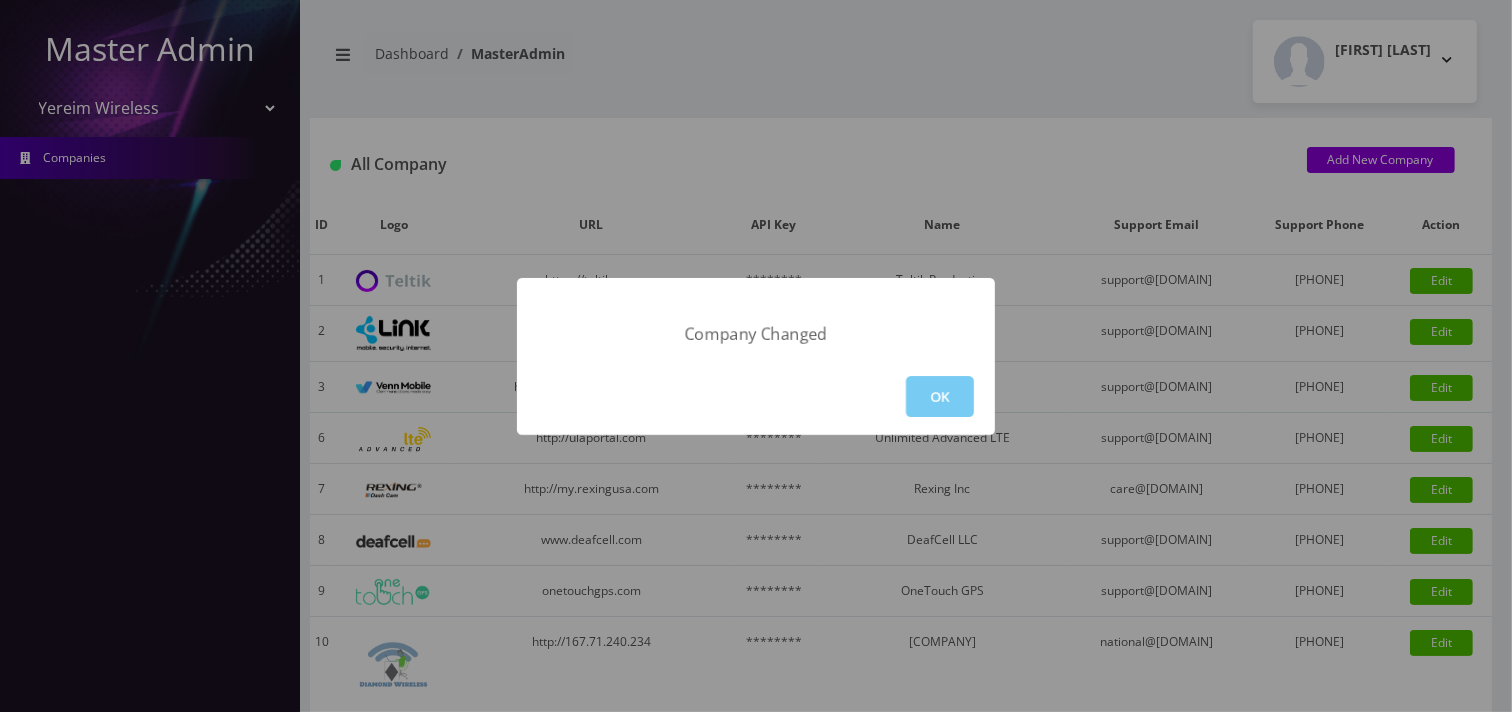 click on "OK" at bounding box center [940, 396] 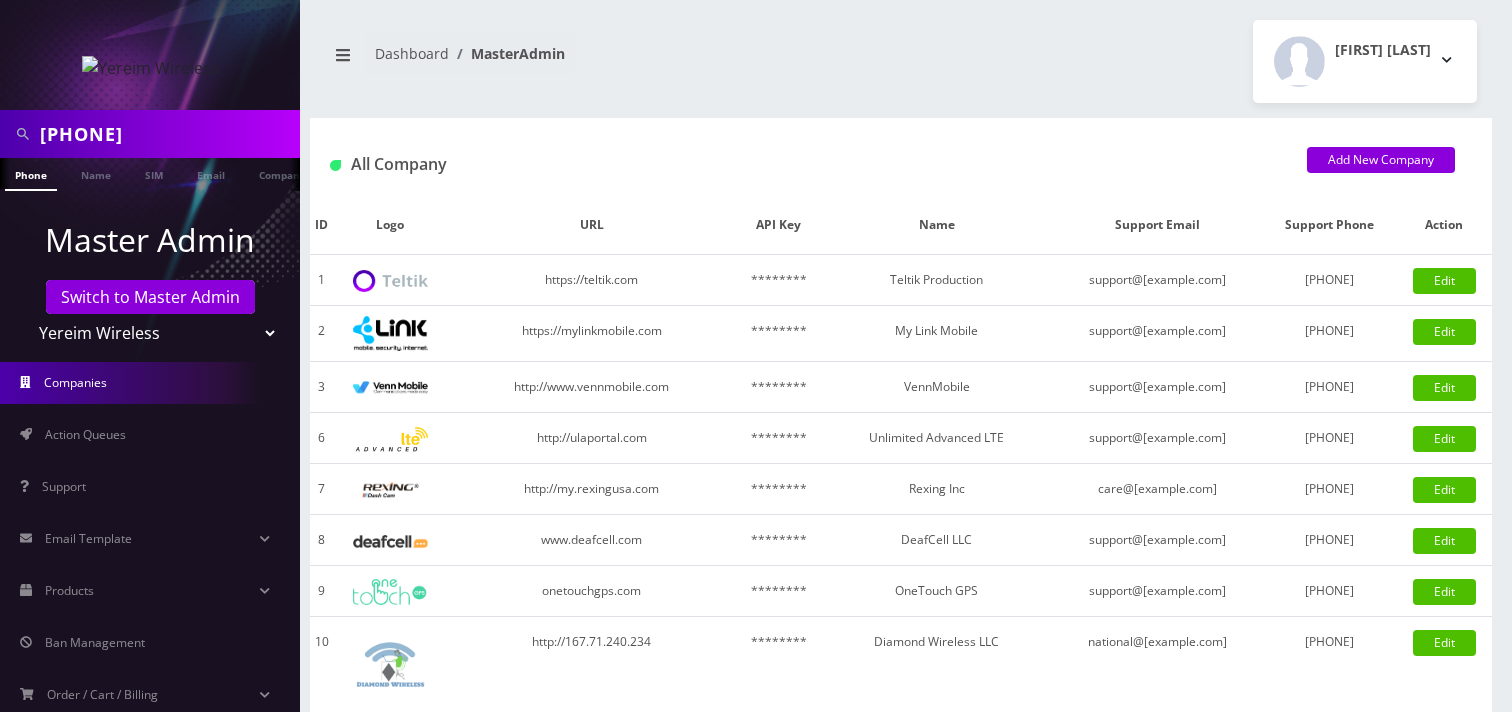 scroll, scrollTop: 0, scrollLeft: 0, axis: both 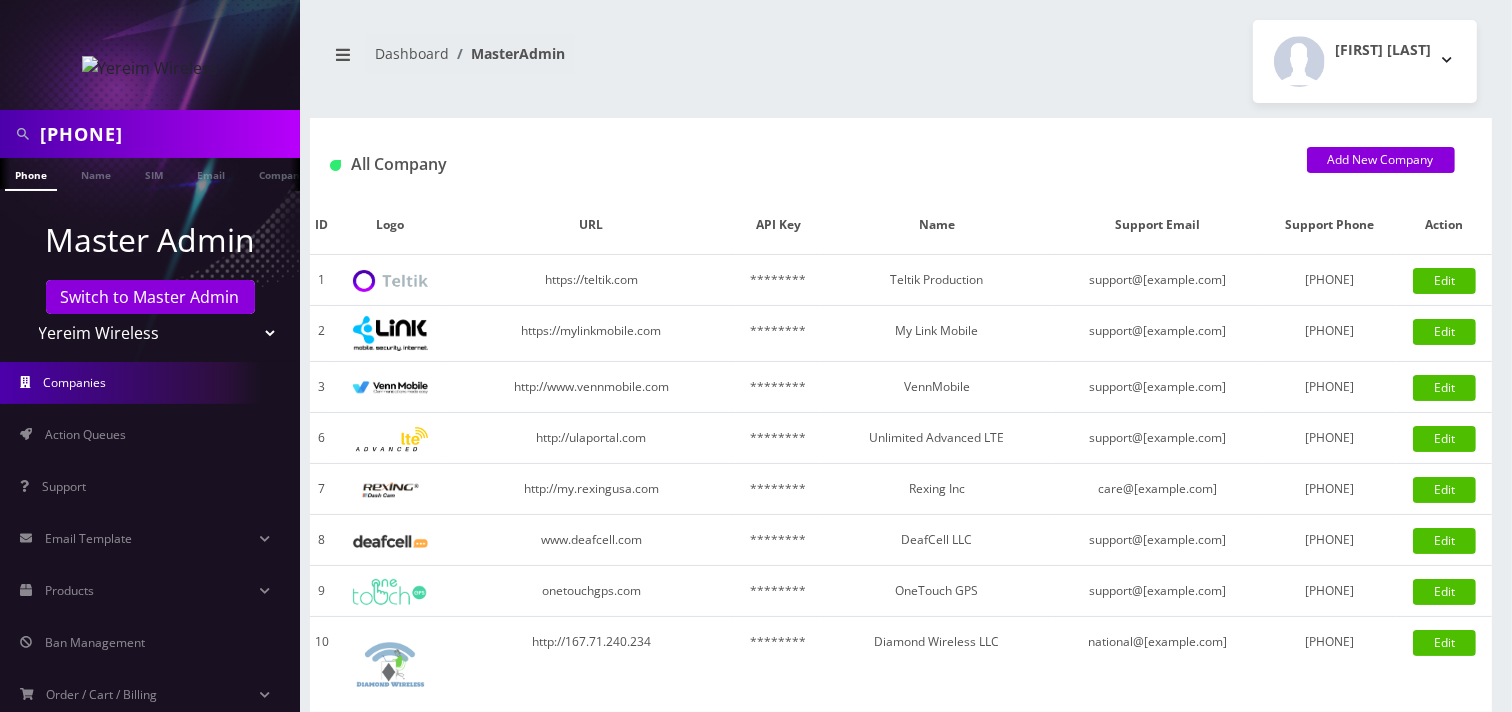 click on "[PHONE]" at bounding box center [167, 134] 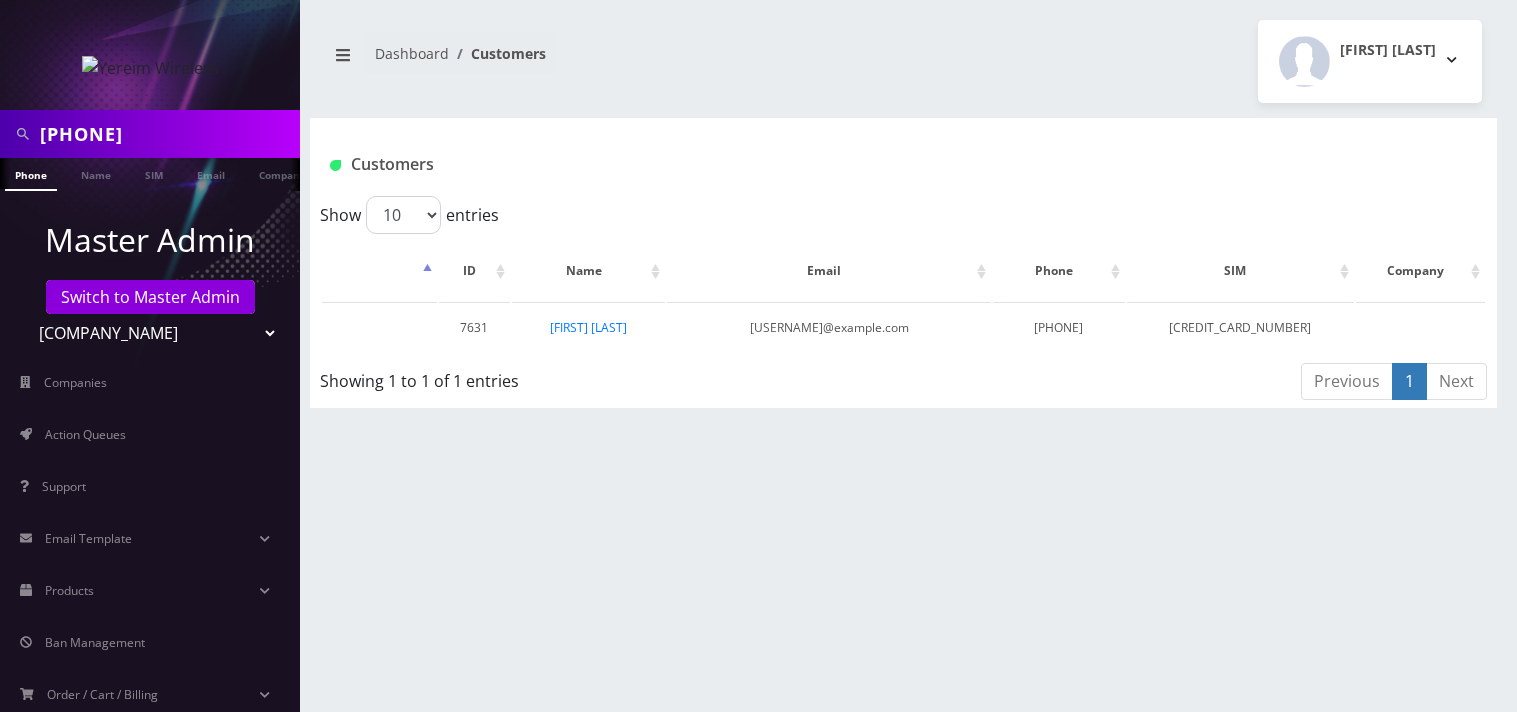 scroll, scrollTop: 0, scrollLeft: 0, axis: both 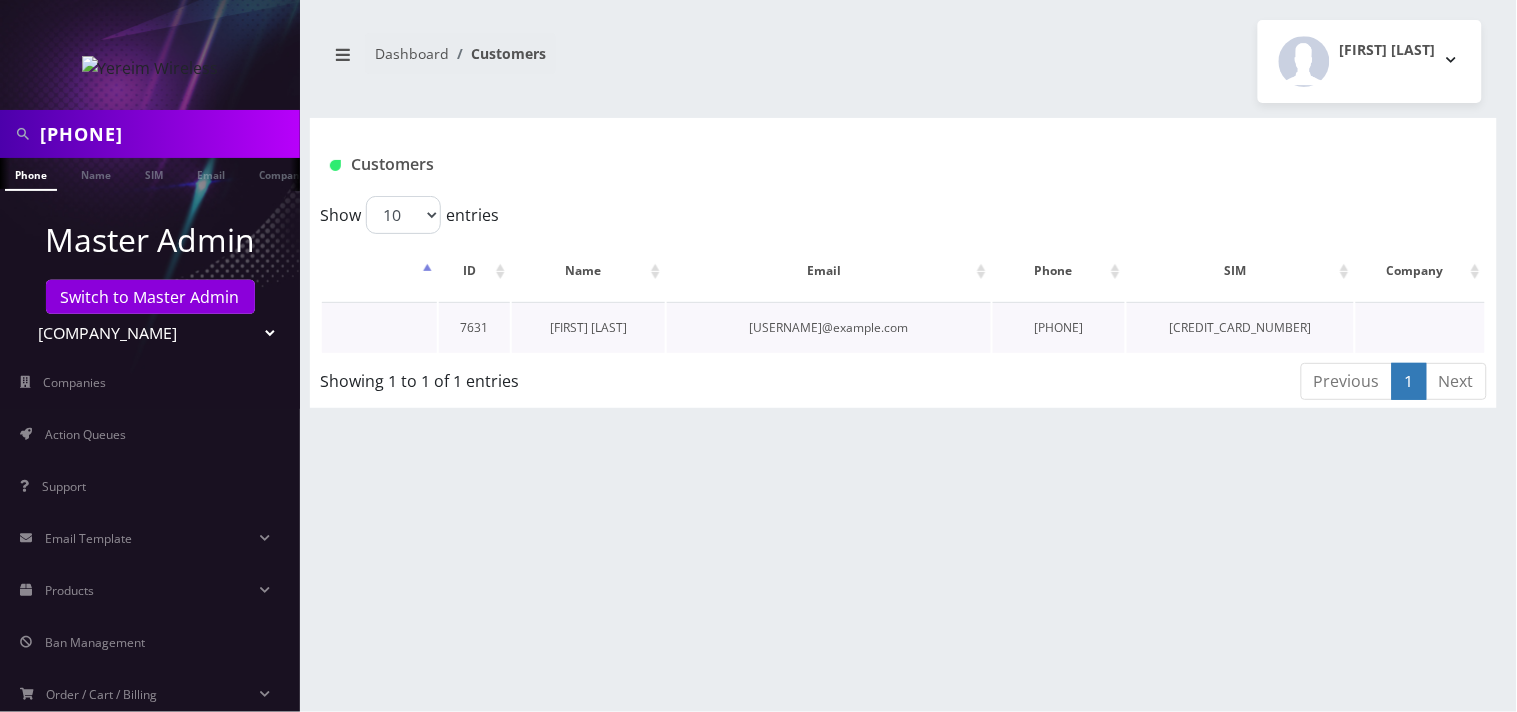 click on "Brucha Lorincz" at bounding box center (588, 327) 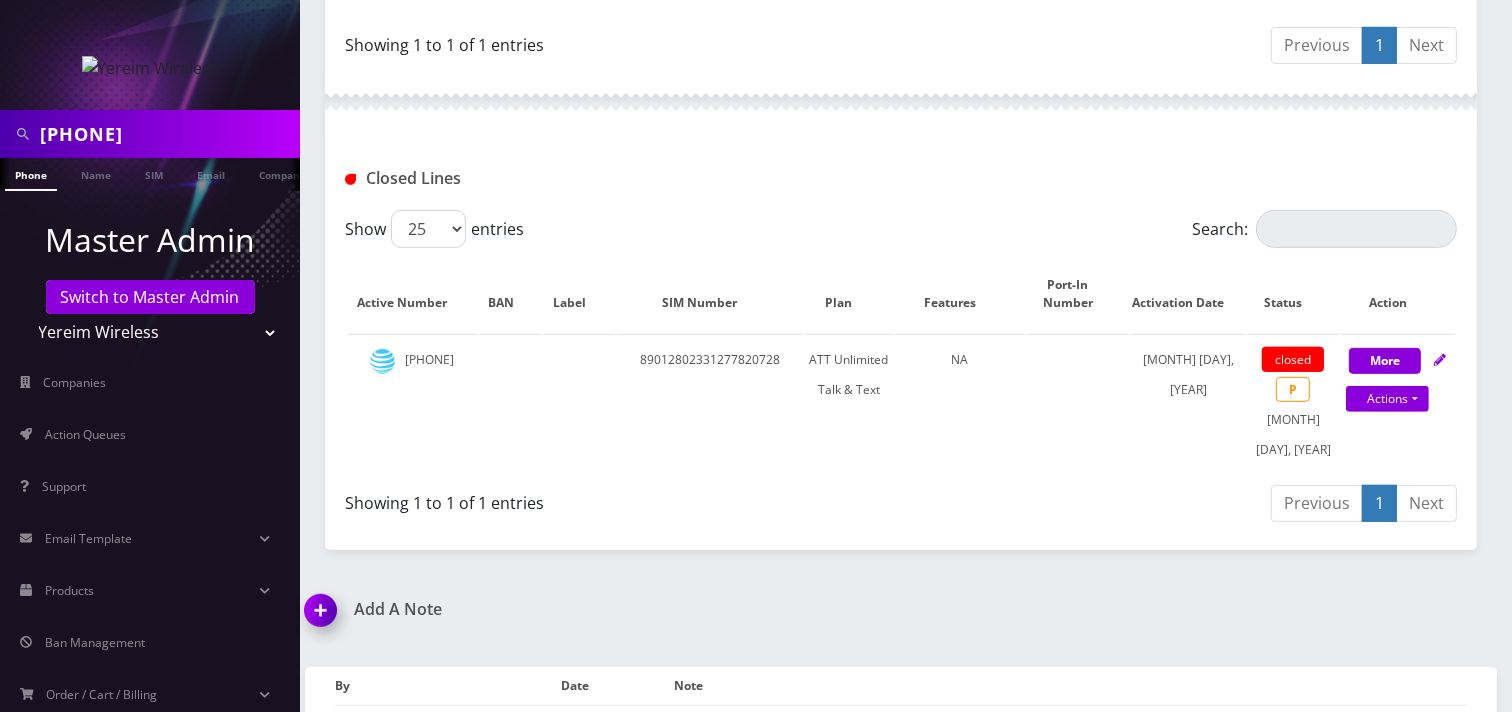 scroll, scrollTop: 452, scrollLeft: 0, axis: vertical 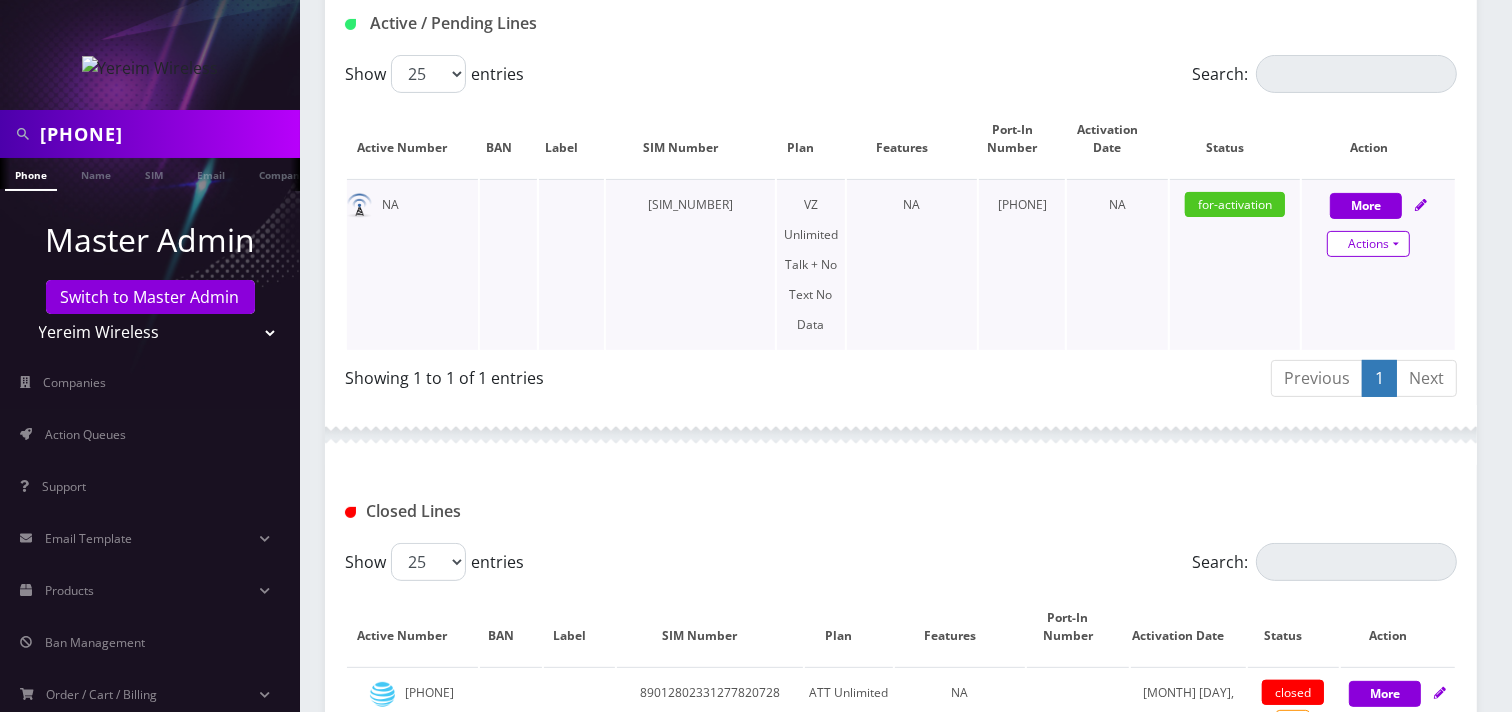 click on "Actions" at bounding box center [1368, 244] 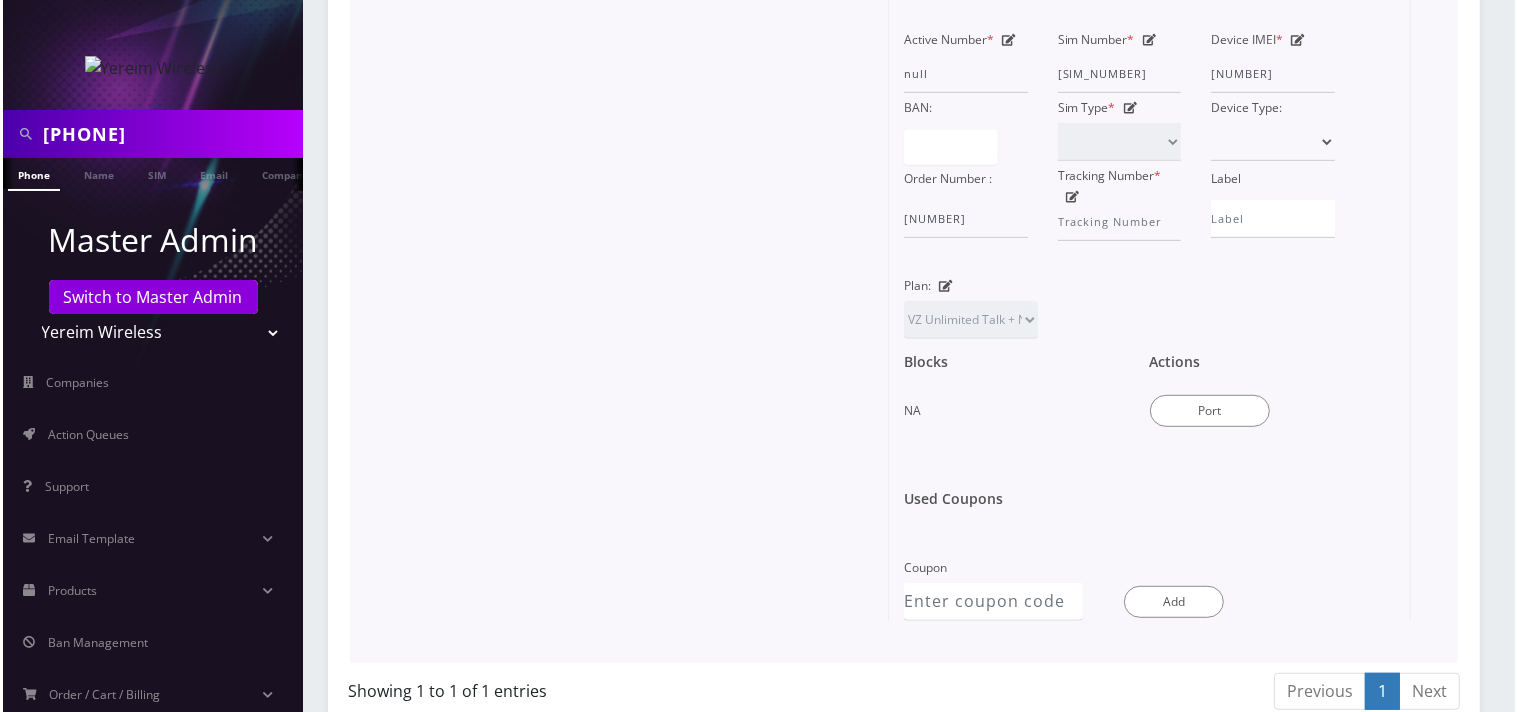 scroll, scrollTop: 1118, scrollLeft: 0, axis: vertical 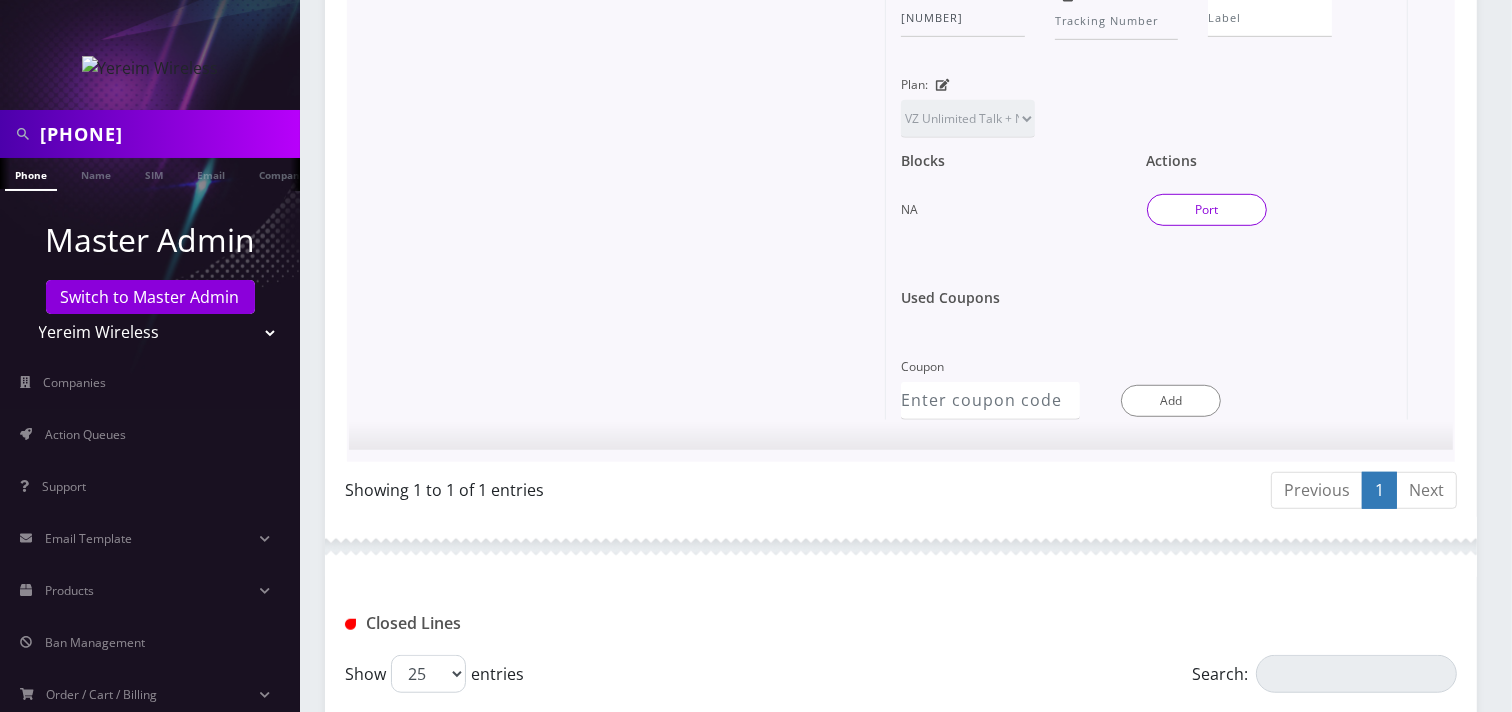 click on "Port" at bounding box center (1207, 210) 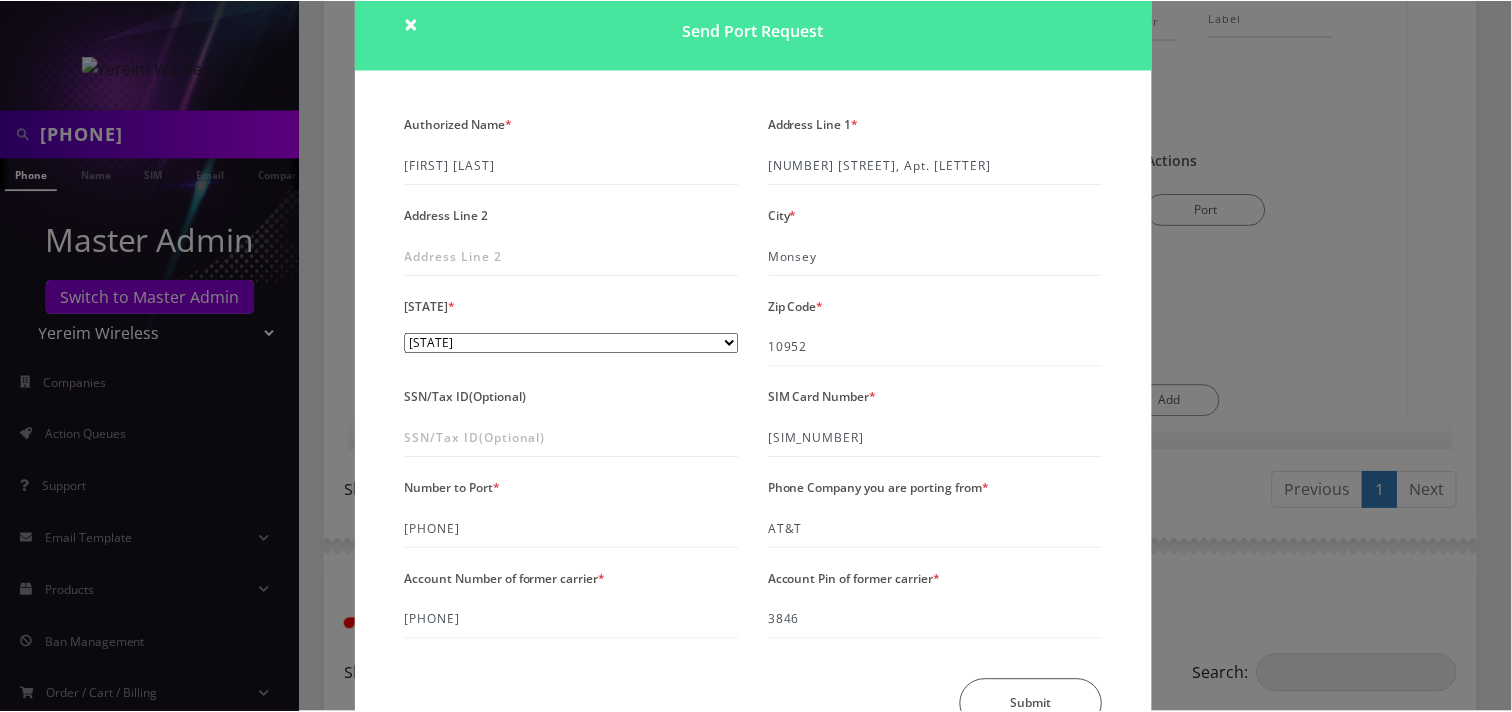 scroll, scrollTop: 168, scrollLeft: 0, axis: vertical 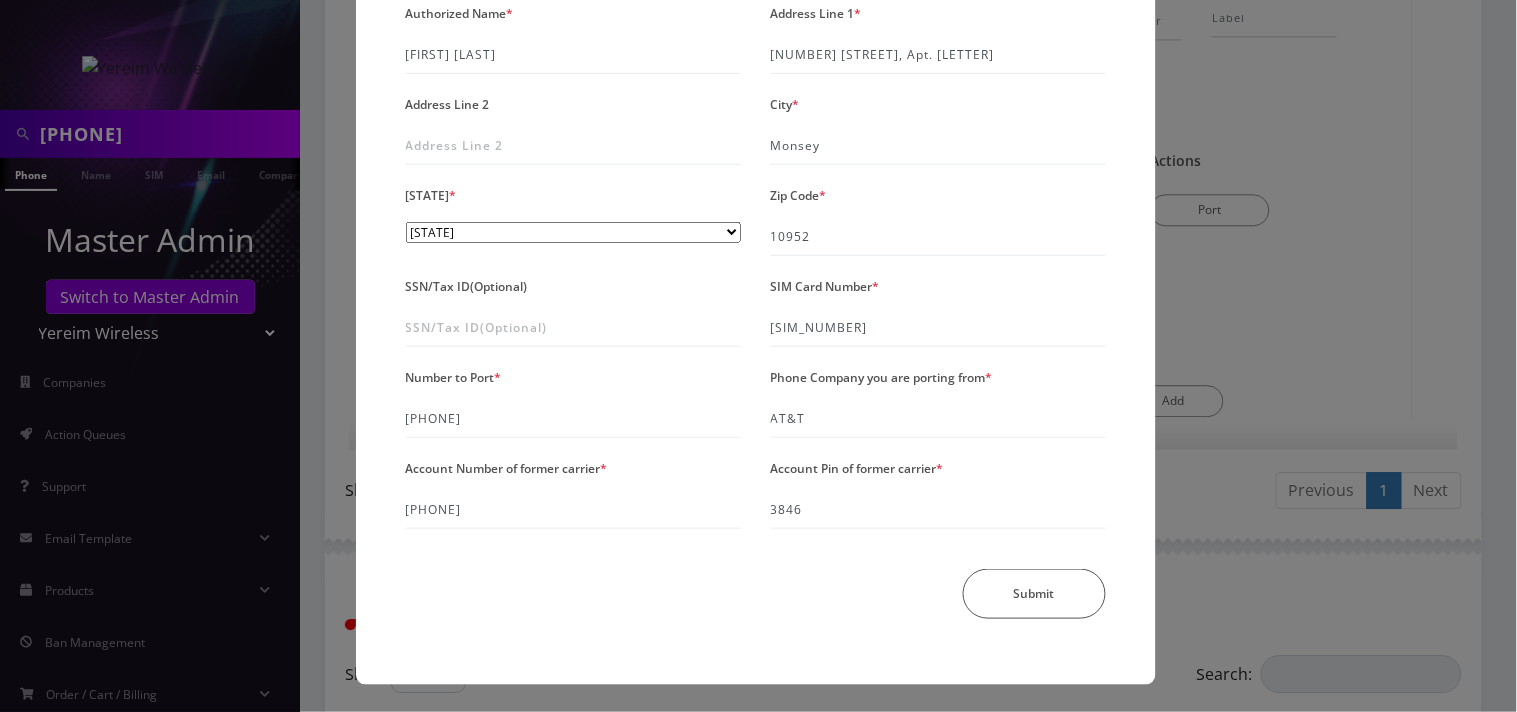 click on "Authorized Name * Brucha Lorincz Address Line 1 * [NUMBER] [STREET], Apt. [LETTER] Address Line 2 City * Monsey State" at bounding box center (758, 356) 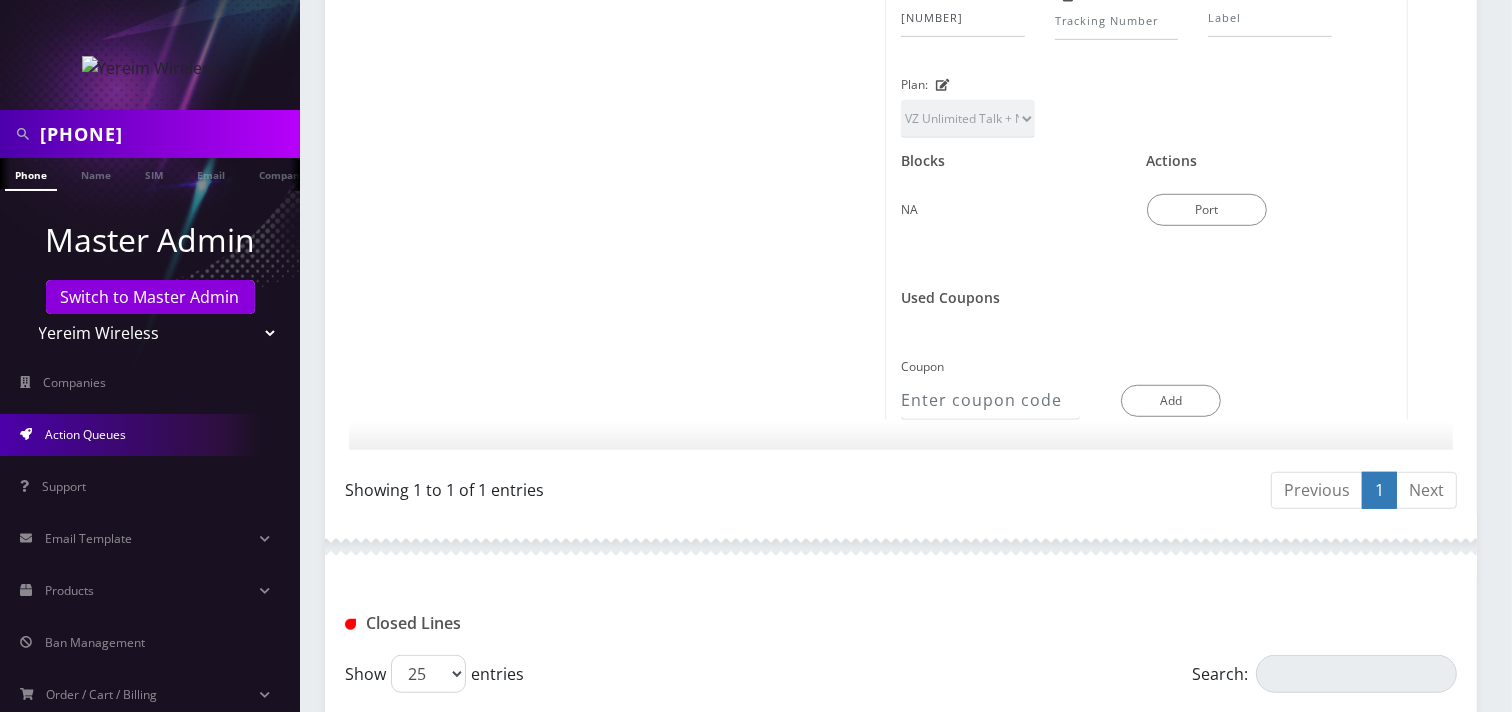 click on "Action Queues" at bounding box center [85, 434] 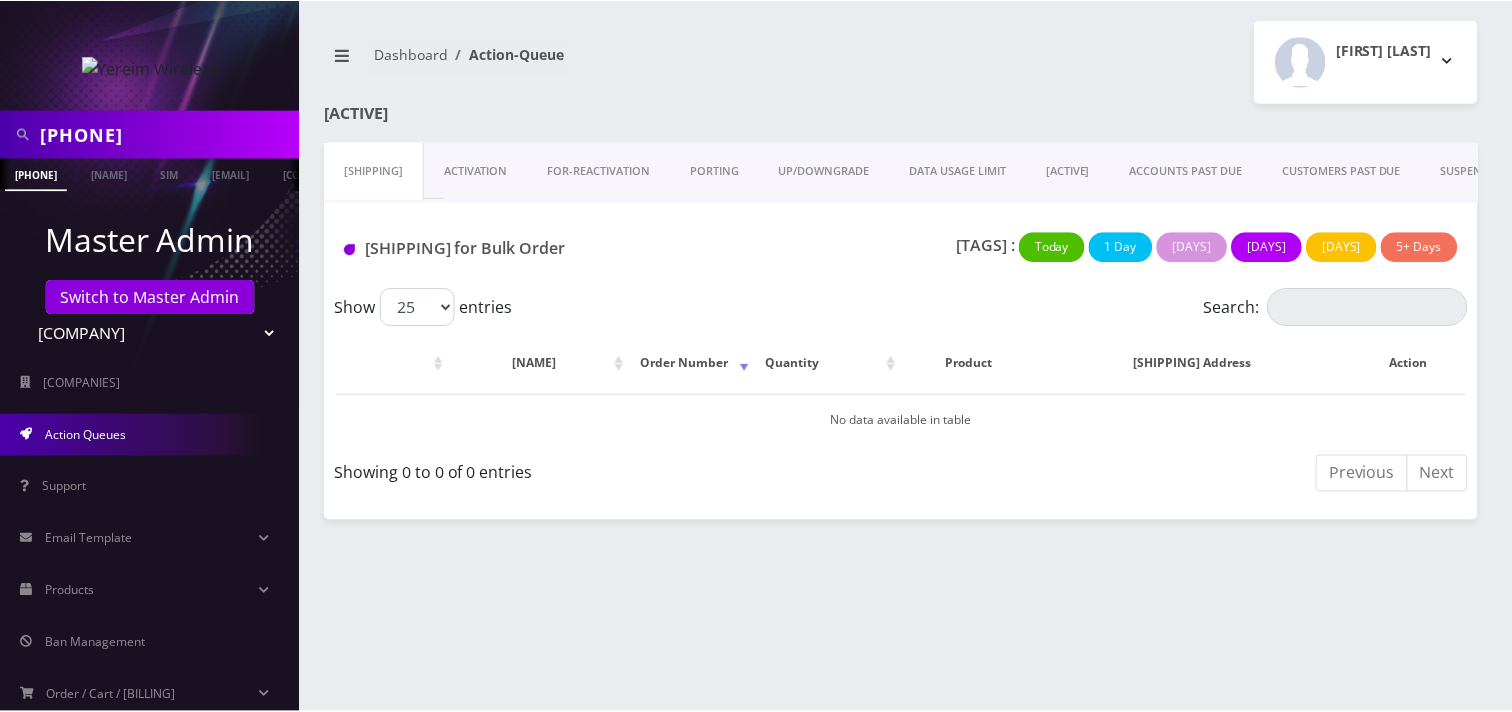 scroll, scrollTop: 0, scrollLeft: 0, axis: both 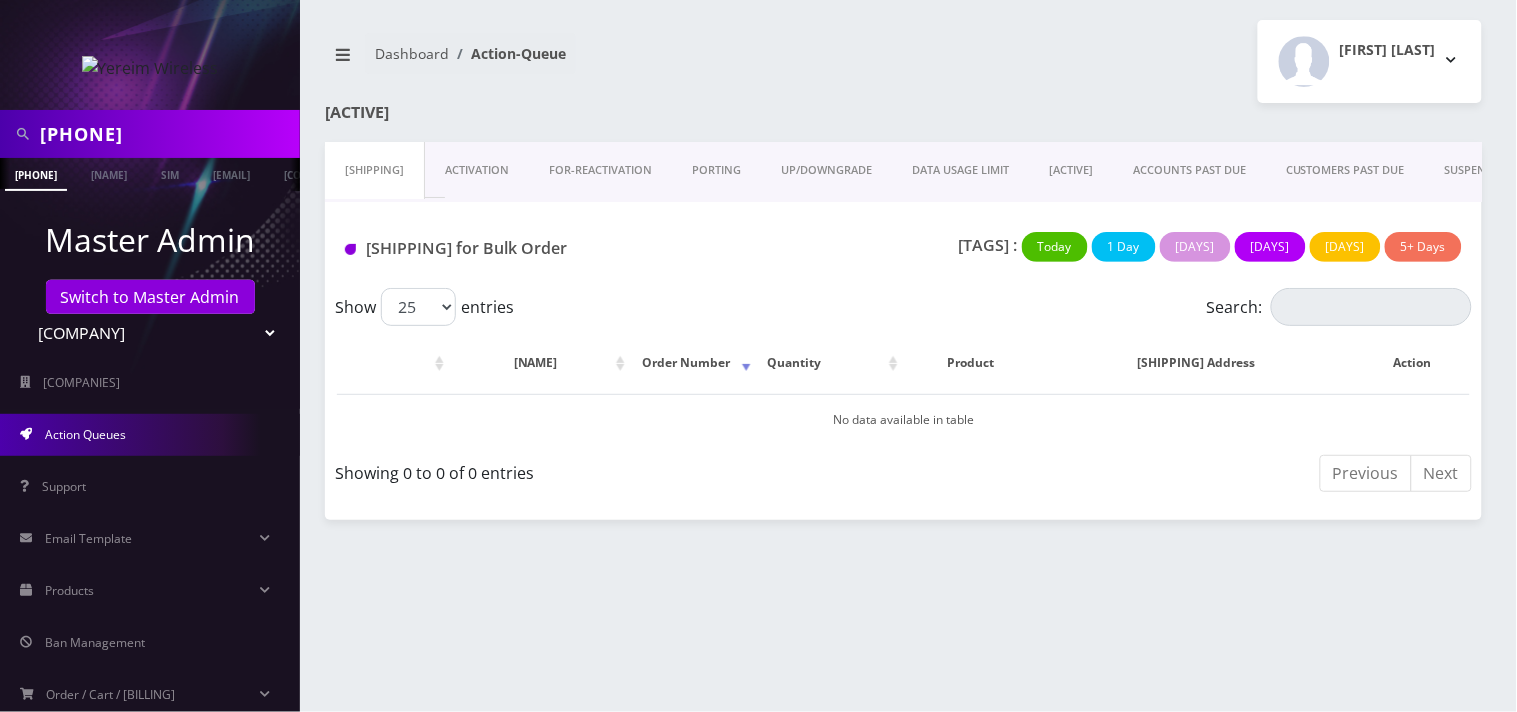 click on "PORTING" at bounding box center (716, 170) 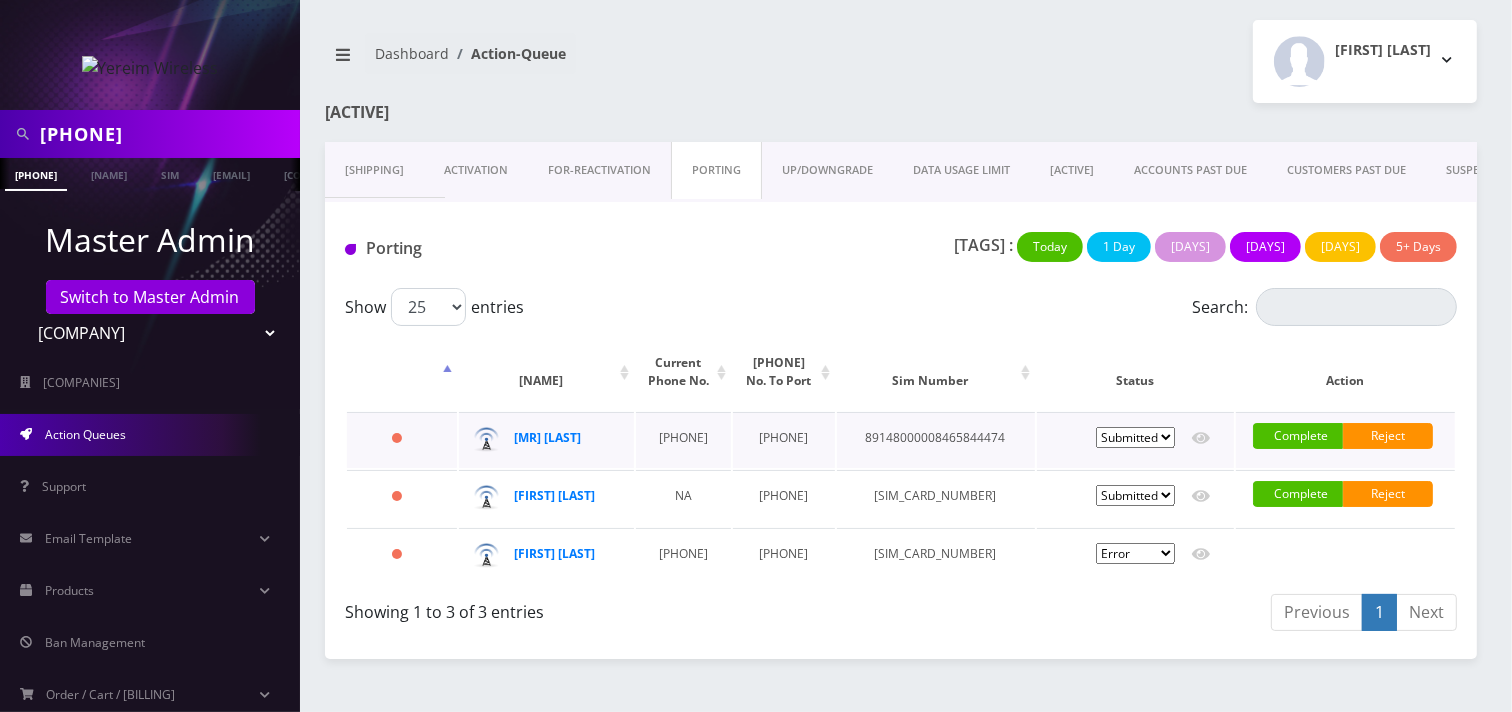 scroll, scrollTop: 36, scrollLeft: 0, axis: vertical 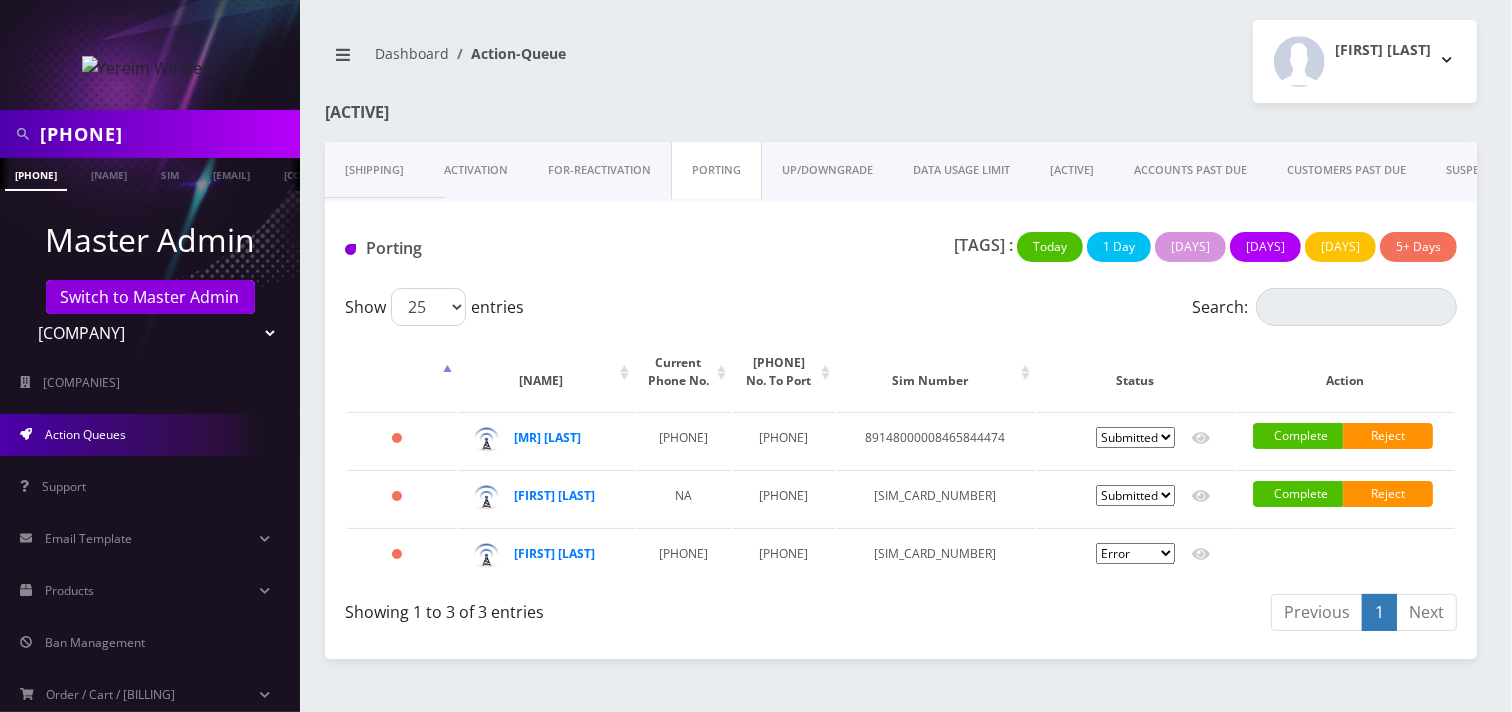 click on "[PHONE]" at bounding box center [167, 134] 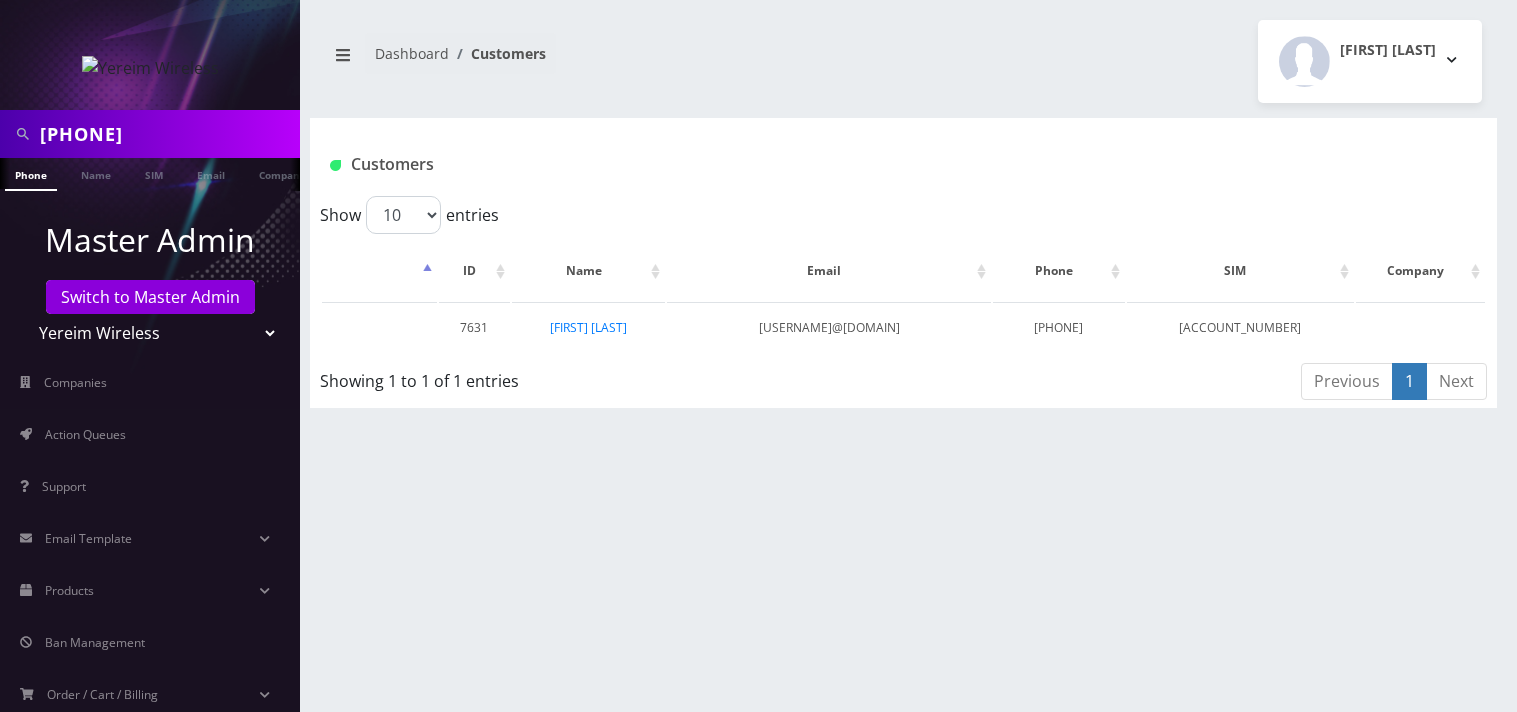 scroll, scrollTop: 0, scrollLeft: 0, axis: both 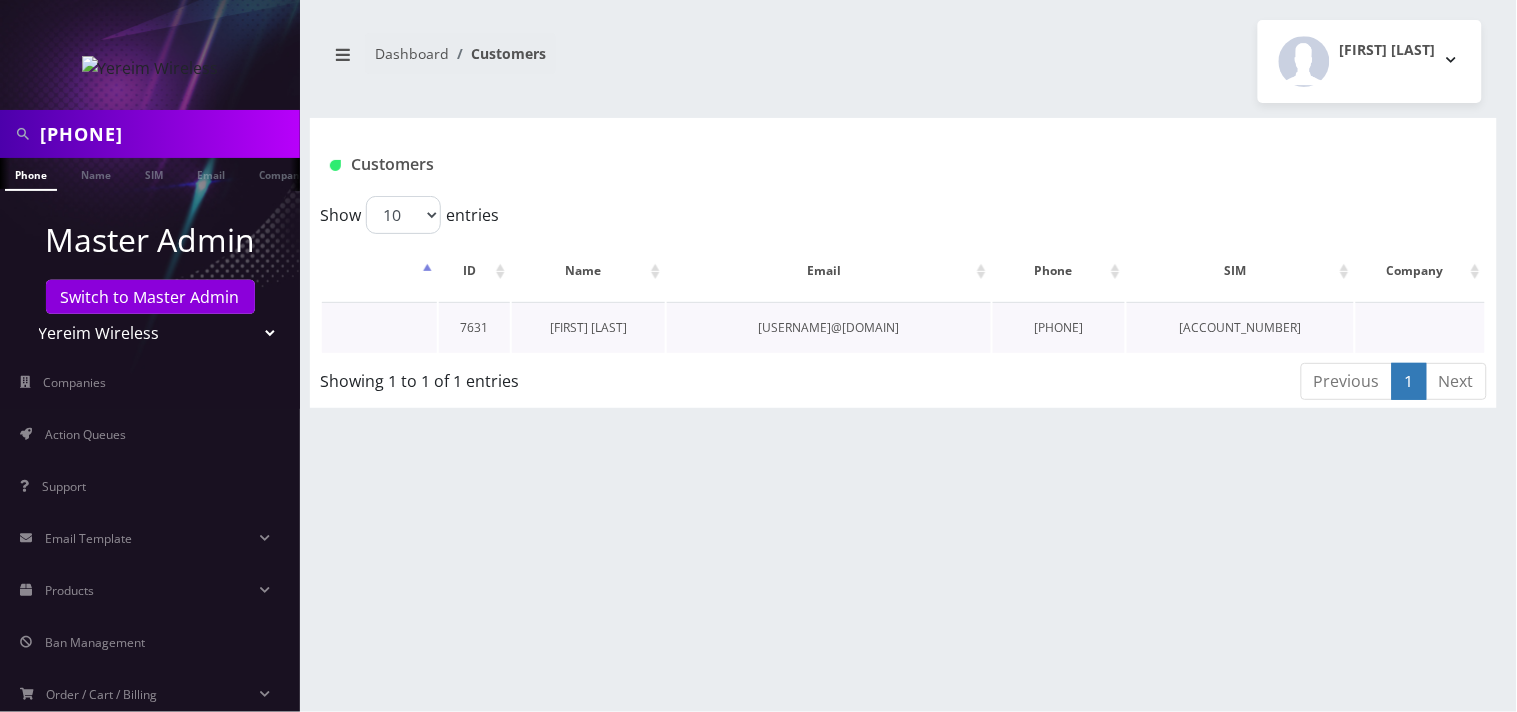 click on "Brucha Lorincz" at bounding box center (588, 327) 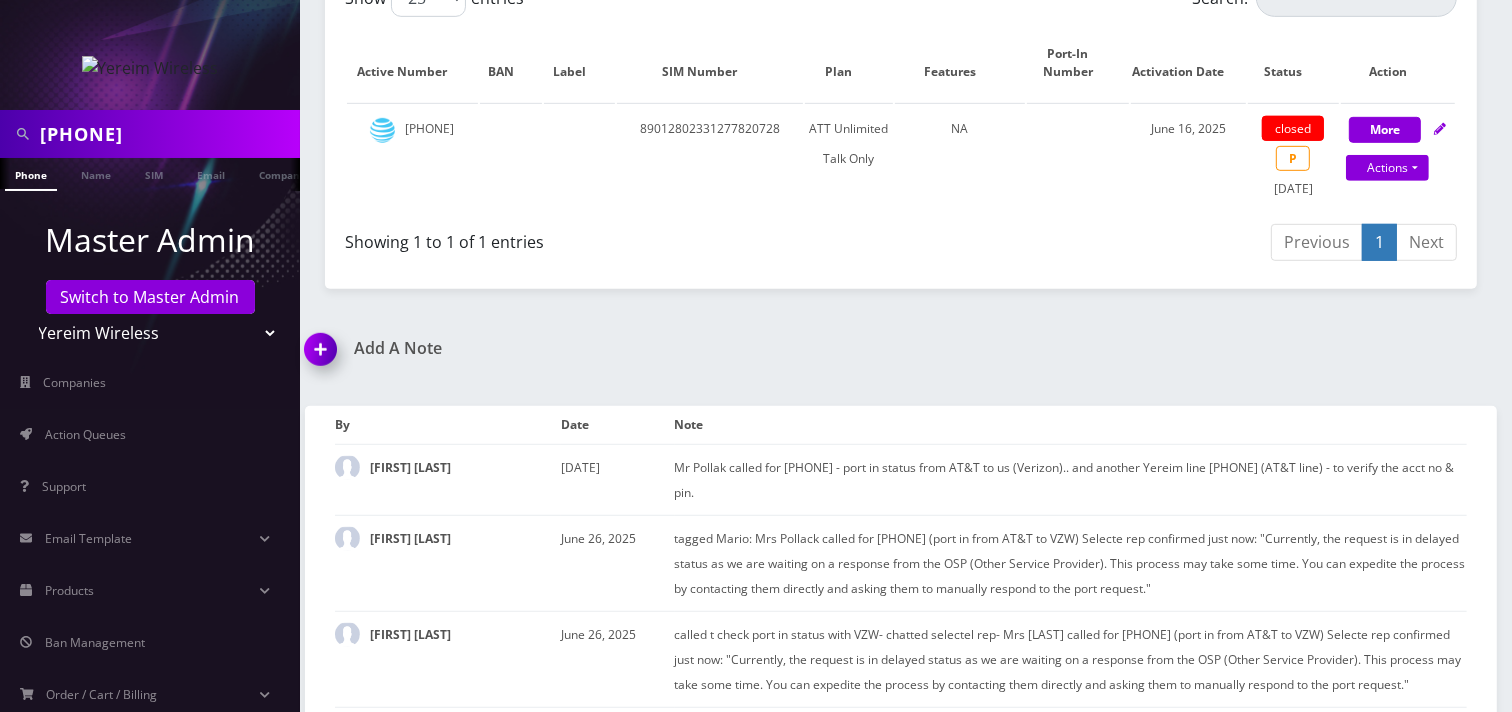 scroll, scrollTop: 1118, scrollLeft: 0, axis: vertical 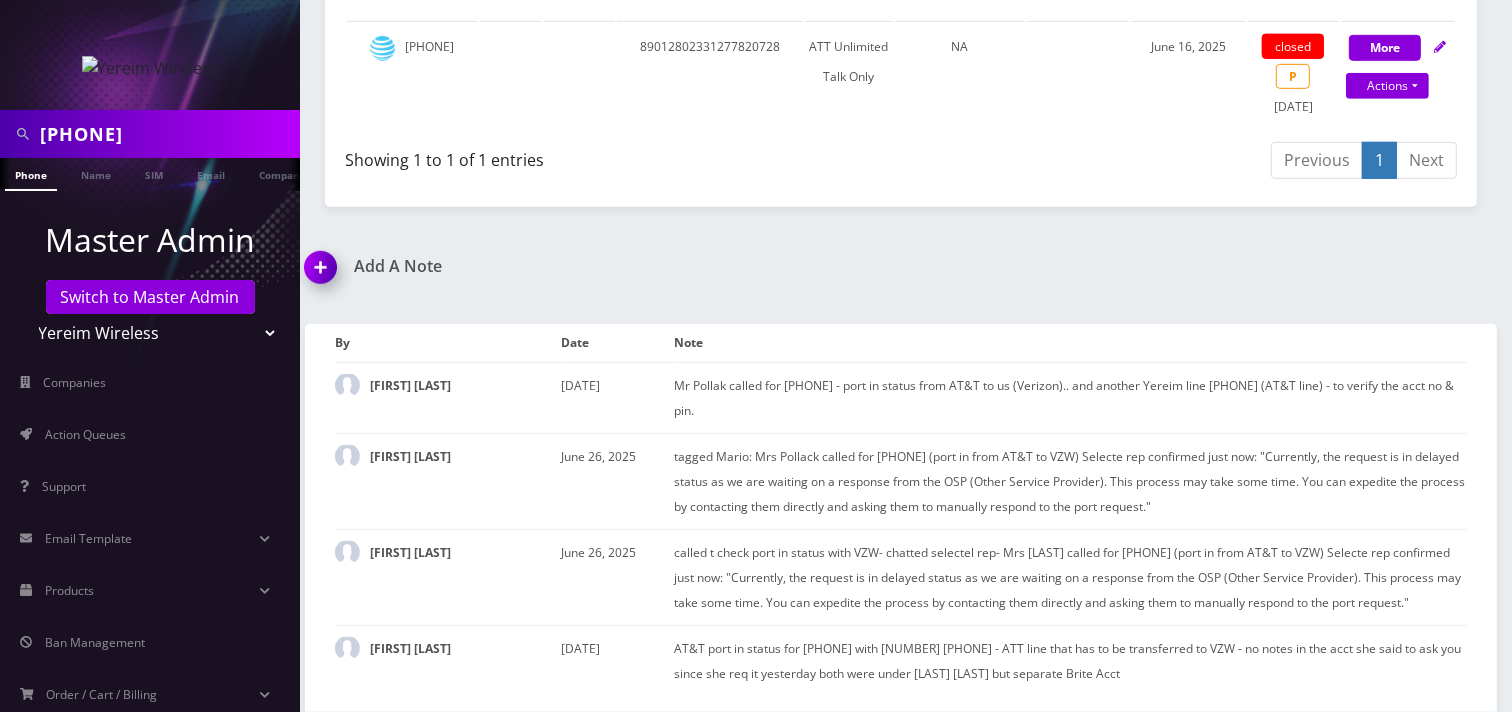 click on "[PHONE]" at bounding box center (167, 134) 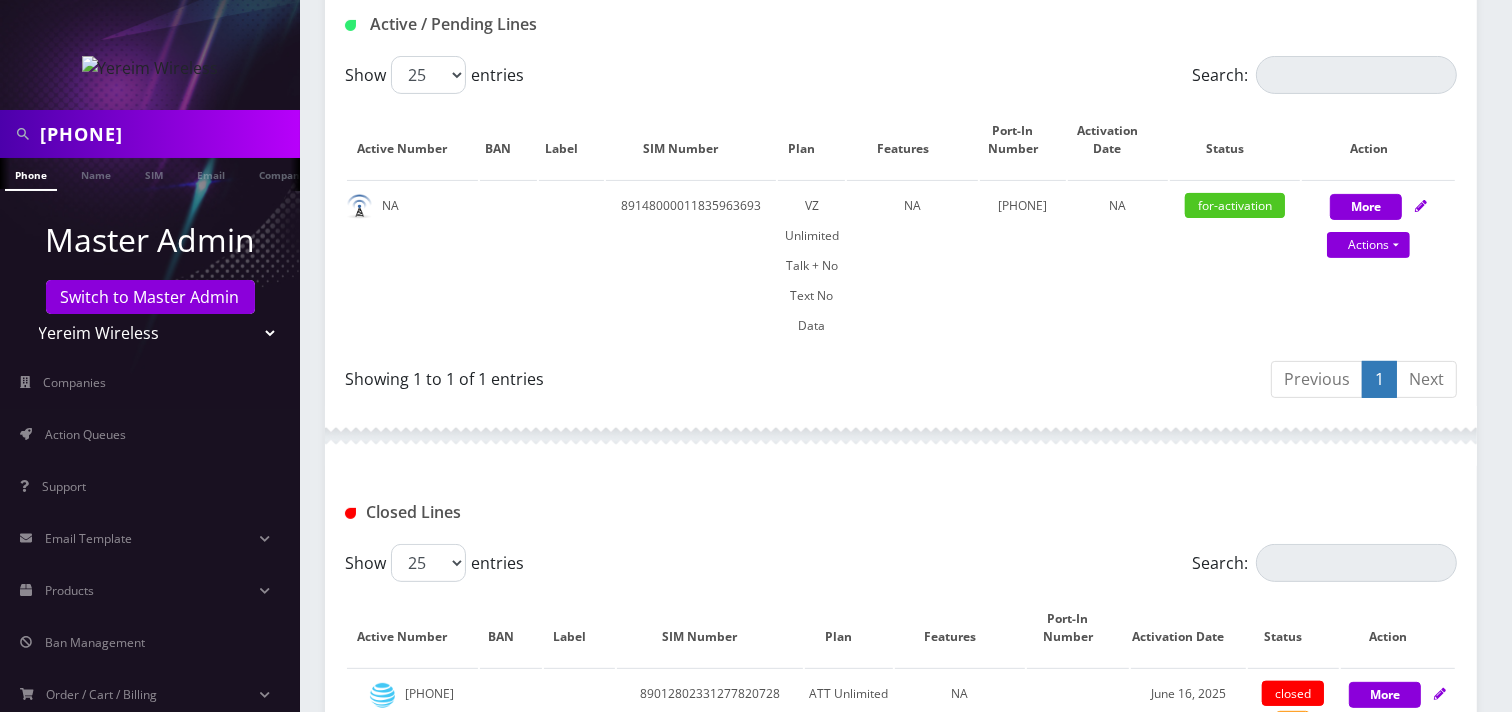 scroll, scrollTop: 341, scrollLeft: 0, axis: vertical 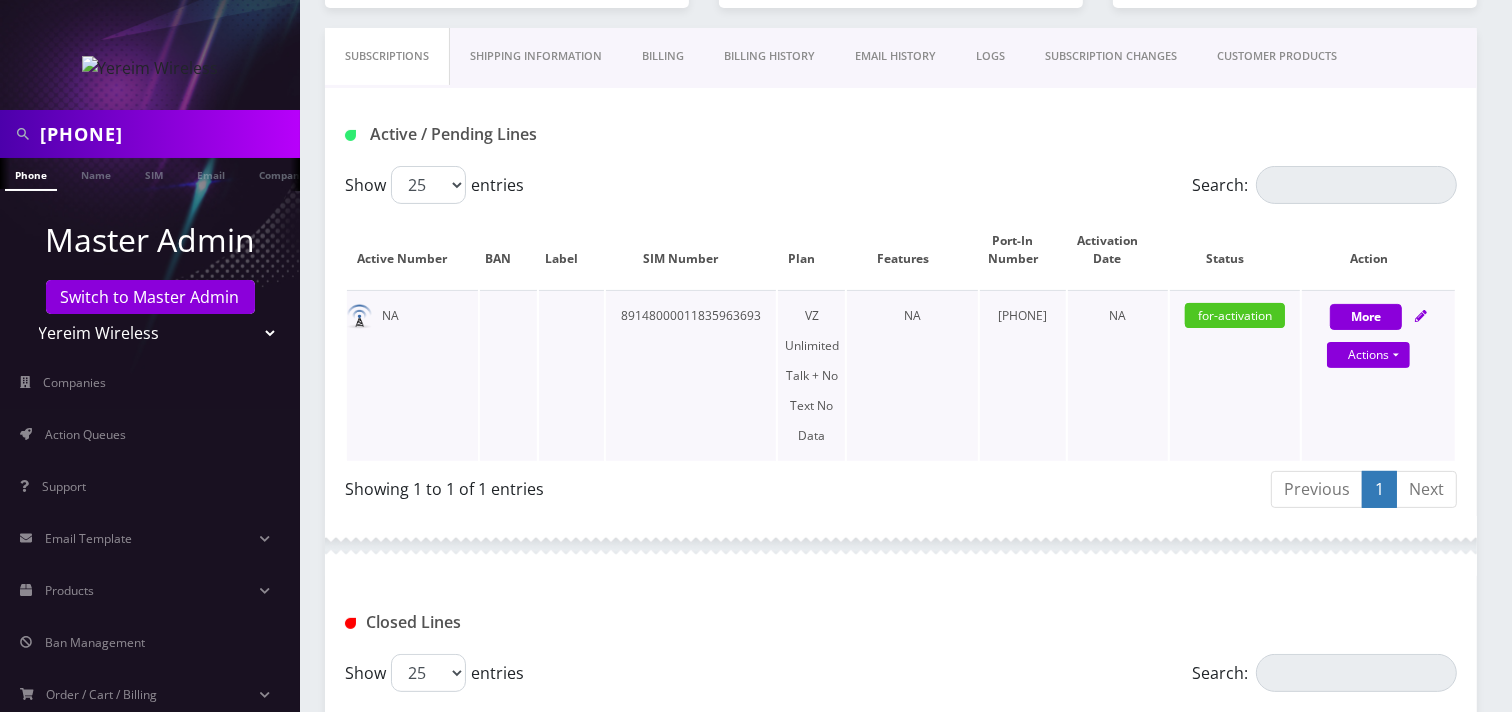 click on "[PHONE]" at bounding box center [1022, 375] 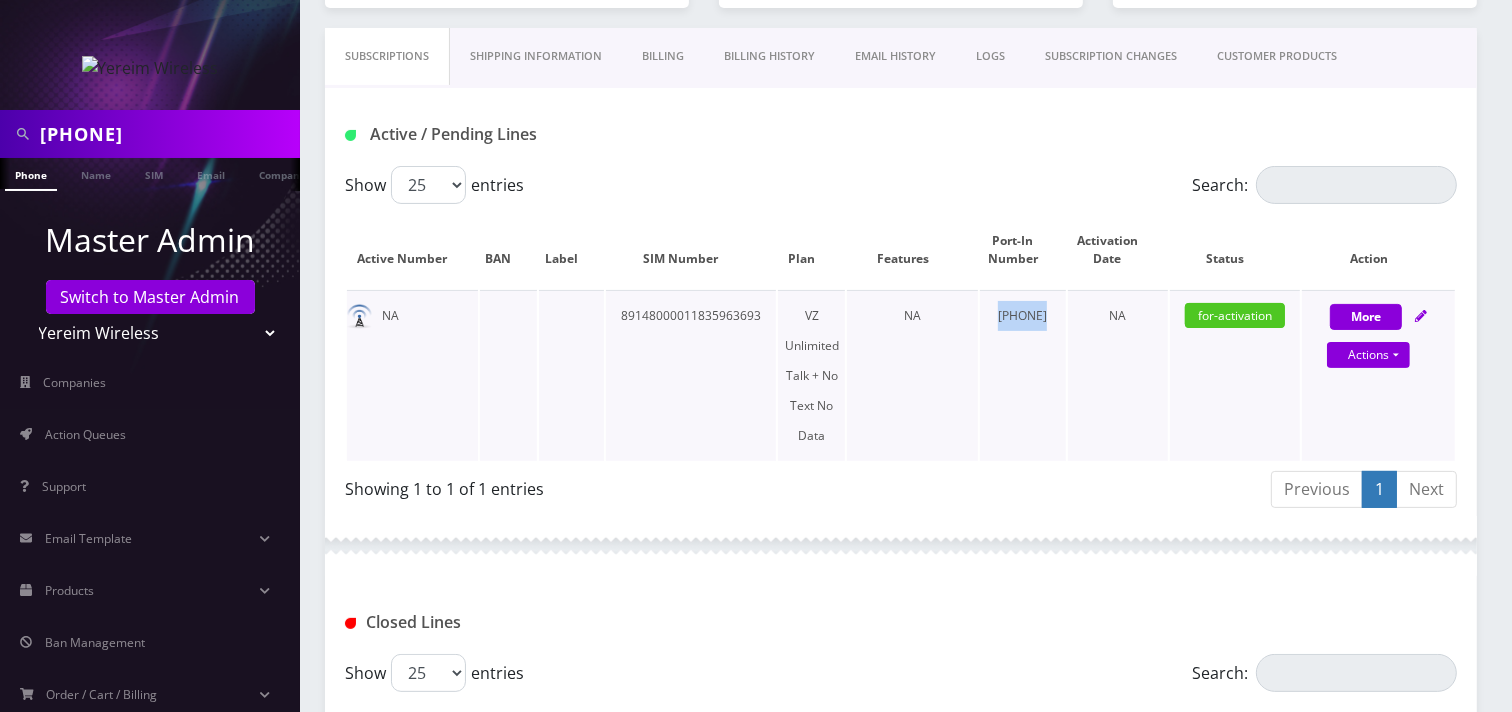 click on "[PHONE]" at bounding box center (1022, 375) 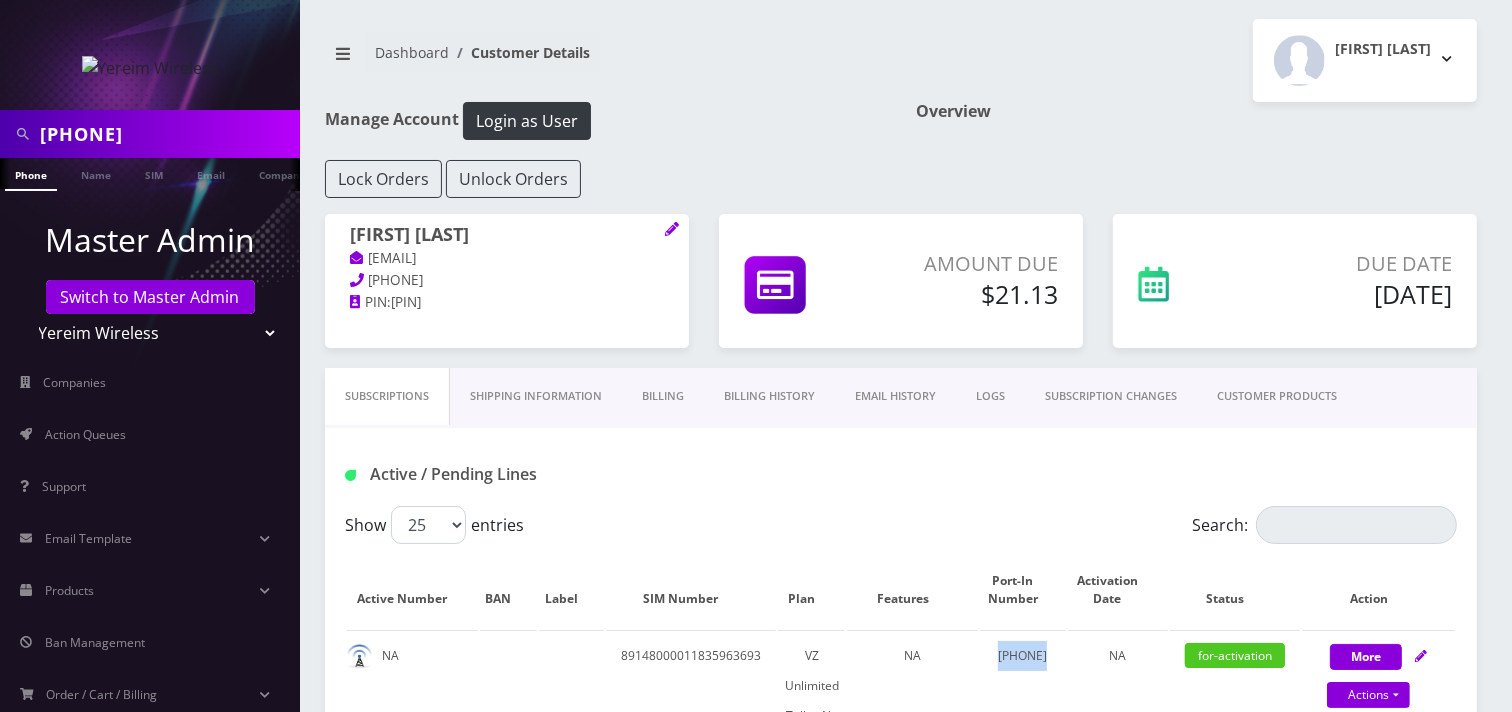 scroll, scrollTop: 0, scrollLeft: 0, axis: both 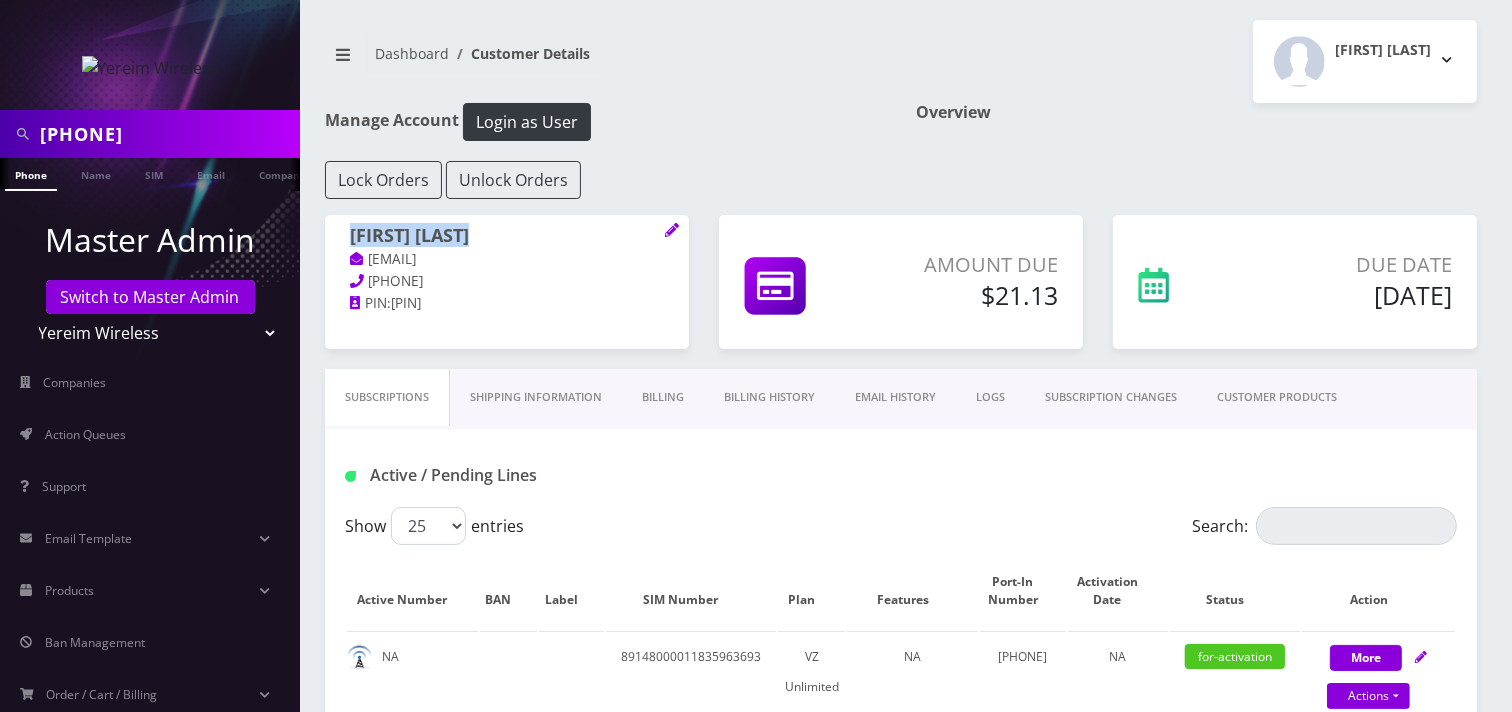 drag, startPoint x: 510, startPoint y: 231, endPoint x: 334, endPoint y: 232, distance: 176.00284 